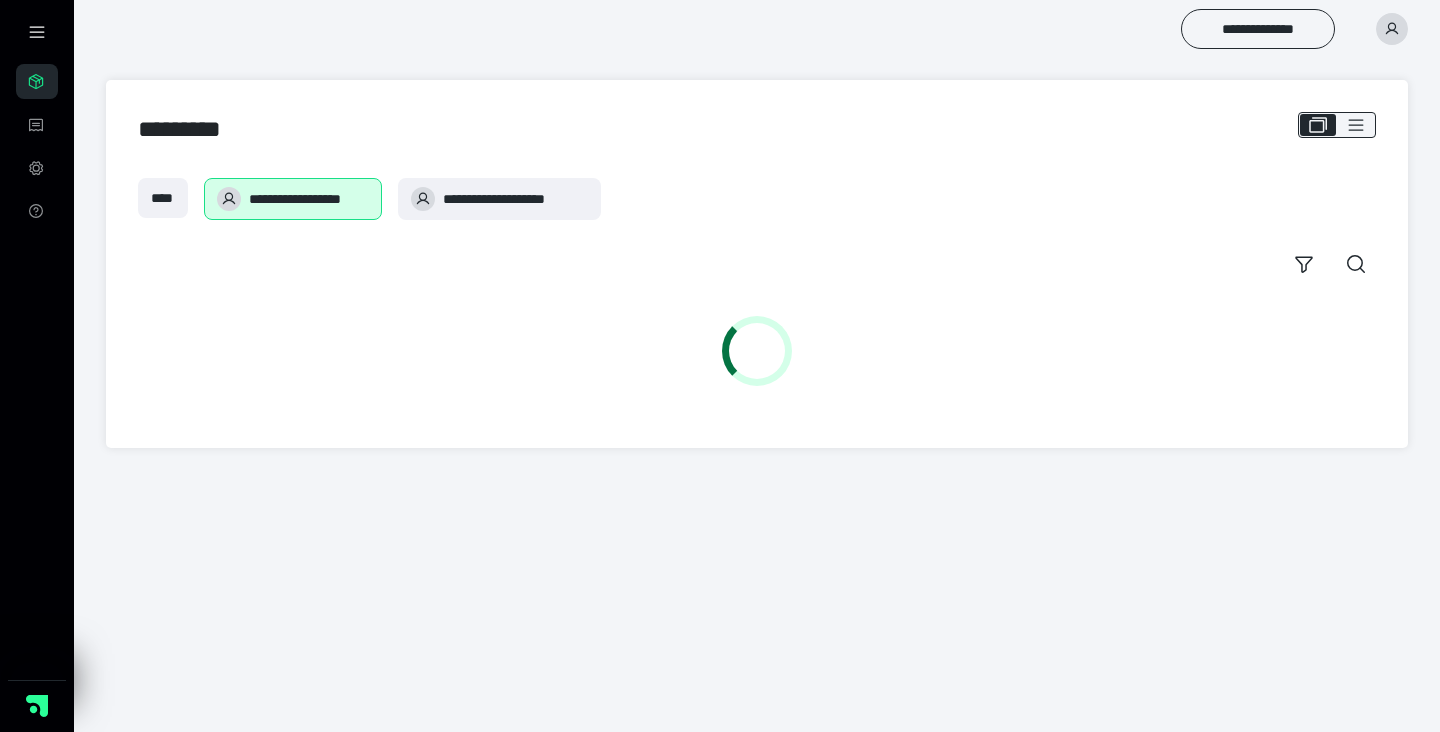scroll, scrollTop: 0, scrollLeft: 0, axis: both 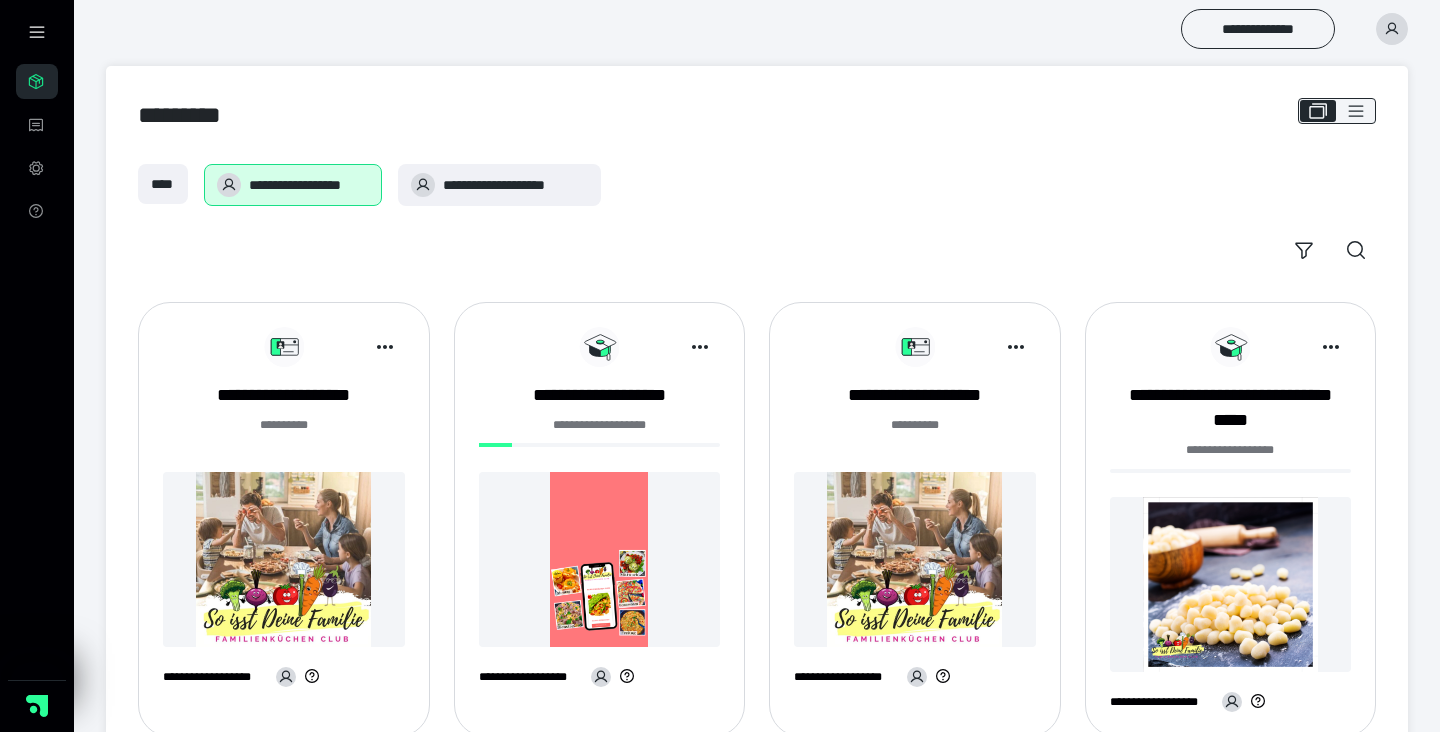 click at bounding box center (284, 559) 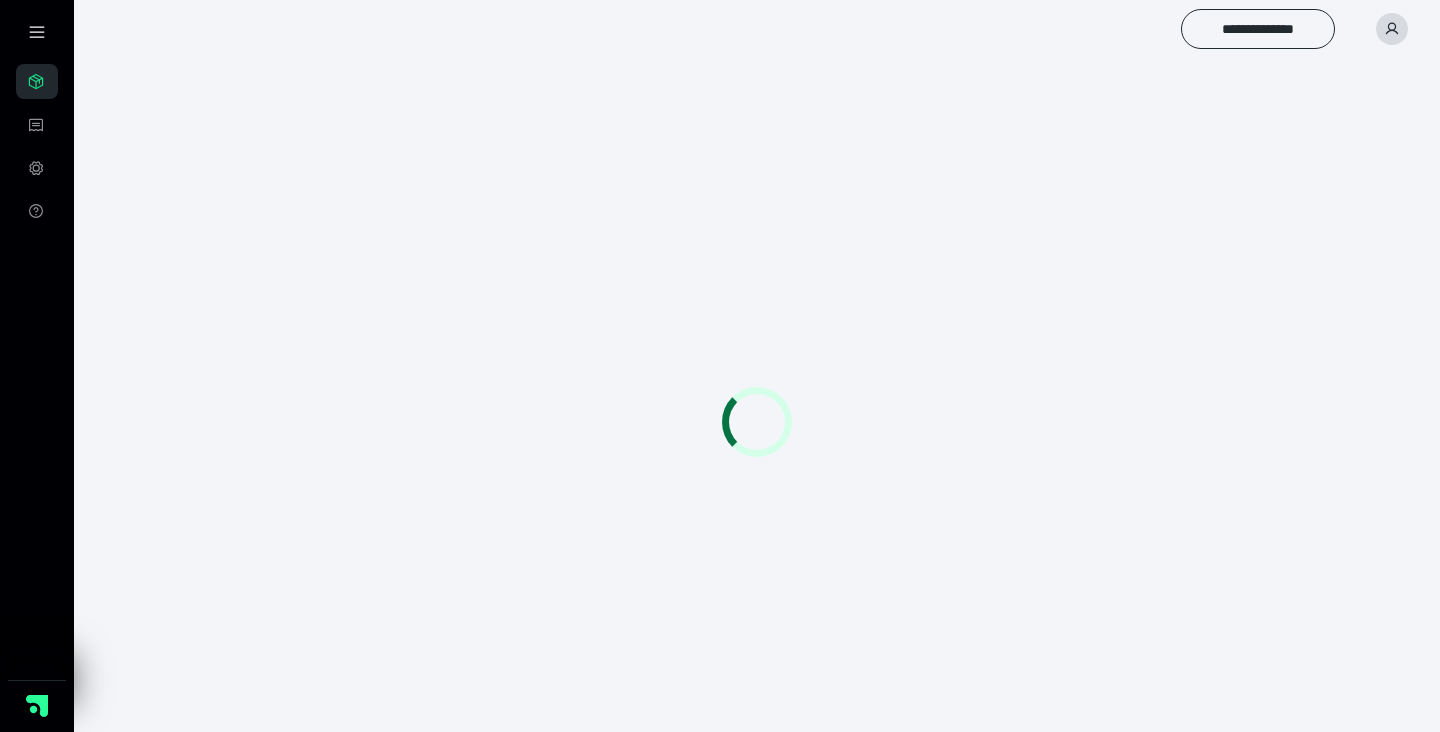scroll, scrollTop: 0, scrollLeft: 0, axis: both 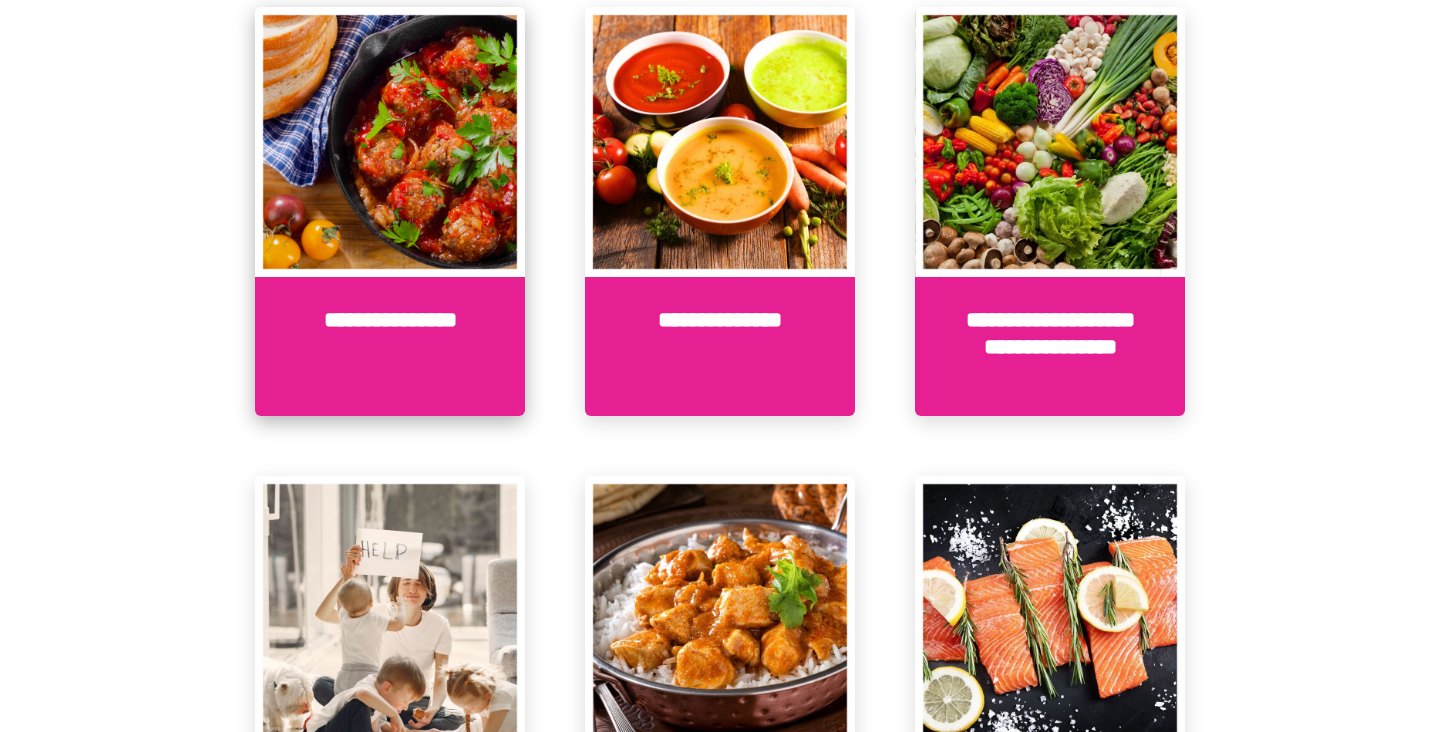 click on "**********" at bounding box center [390, 346] 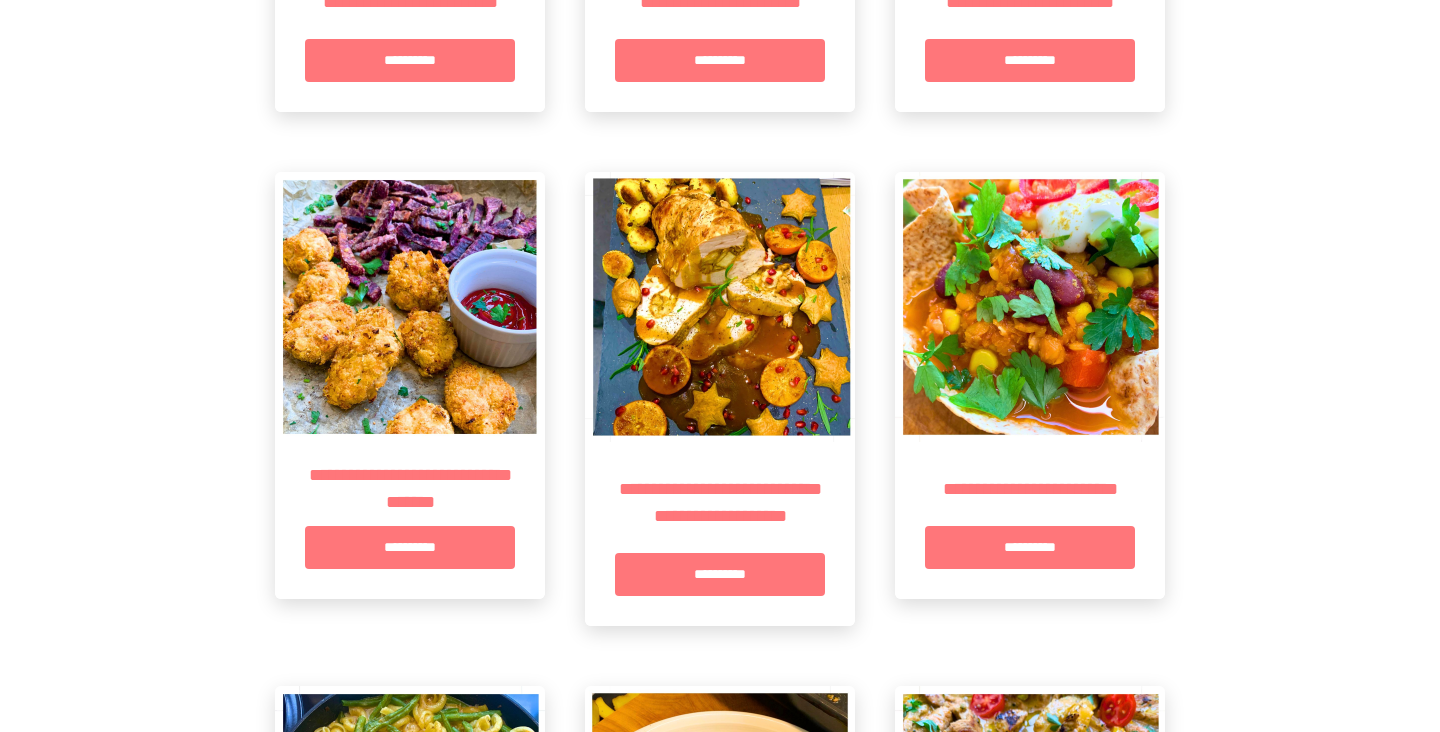 scroll, scrollTop: 5556, scrollLeft: 0, axis: vertical 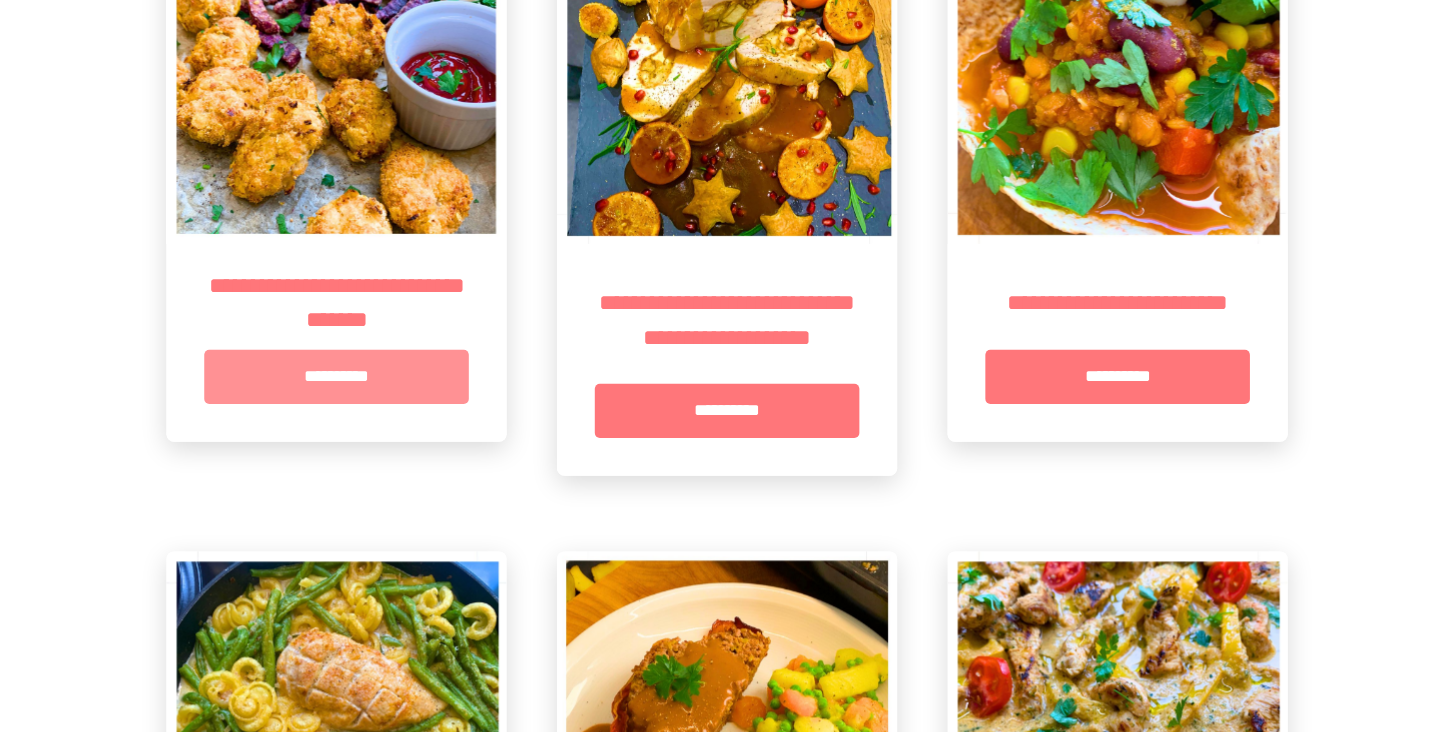 click on "**********" at bounding box center (410, 299) 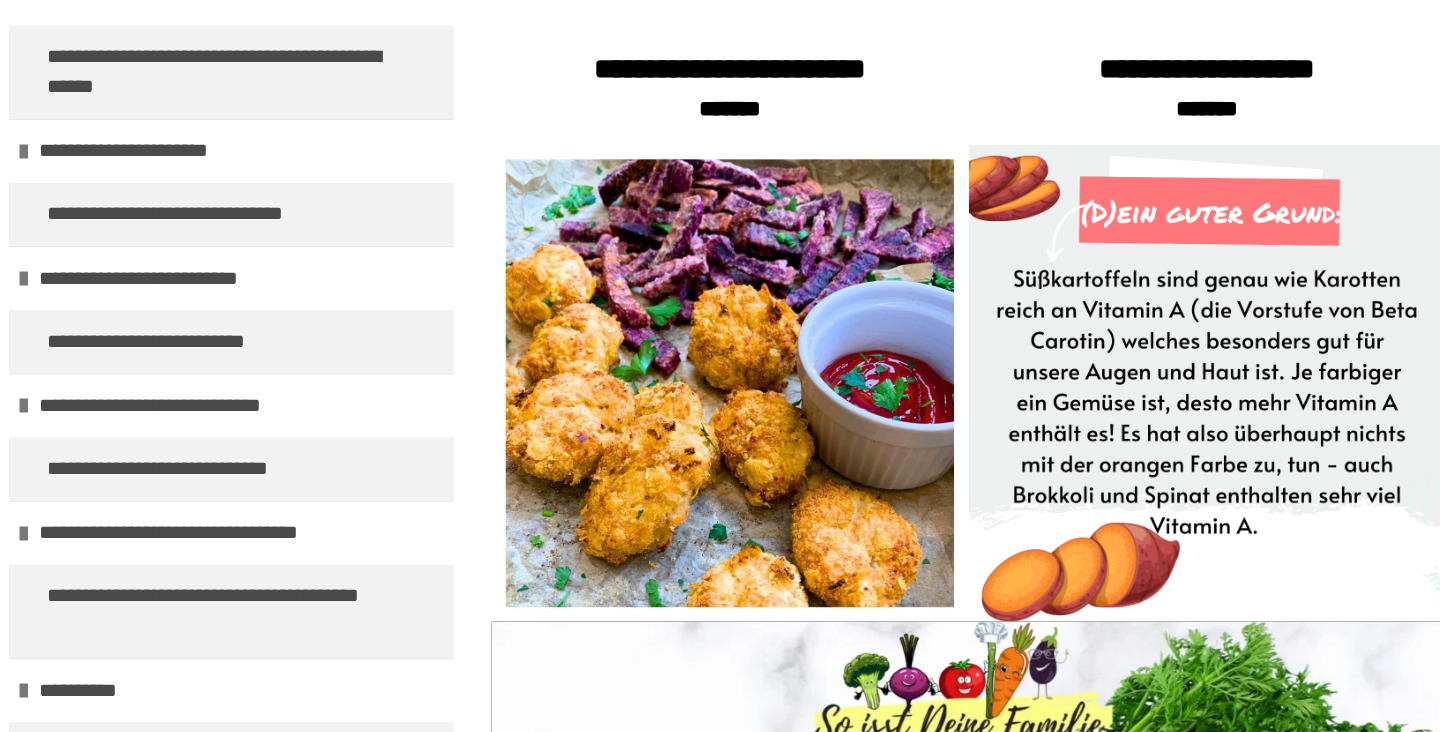 scroll, scrollTop: 747, scrollLeft: 0, axis: vertical 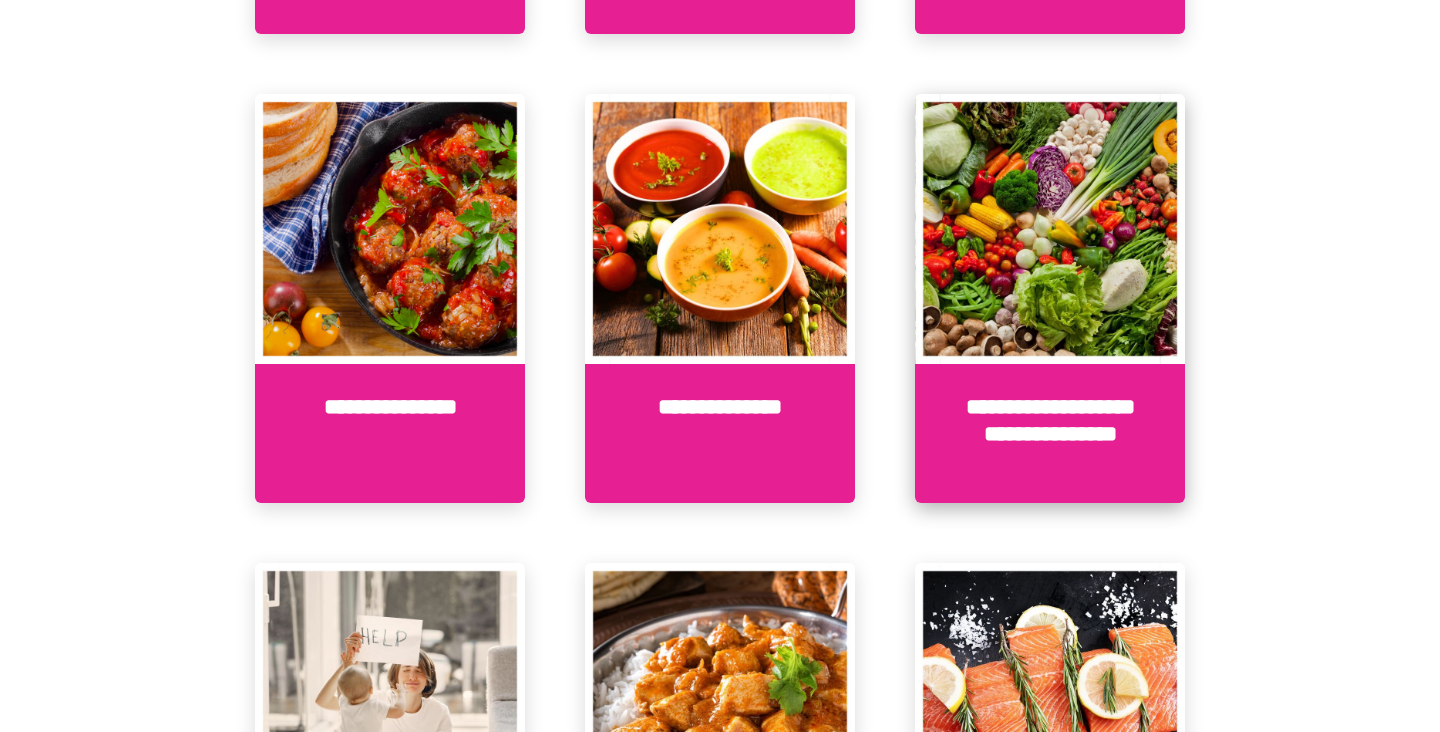 click on "**********" at bounding box center [1050, 433] 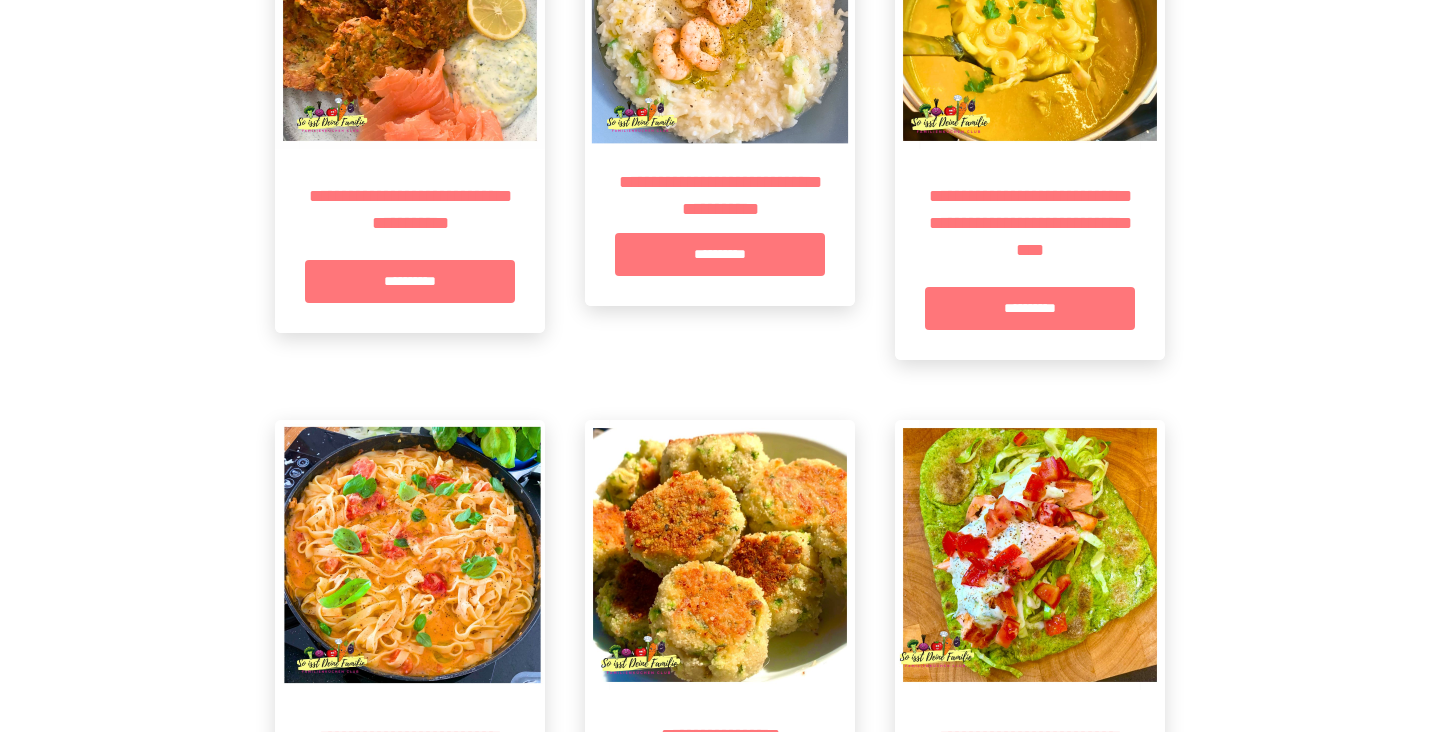 scroll, scrollTop: 4010, scrollLeft: 0, axis: vertical 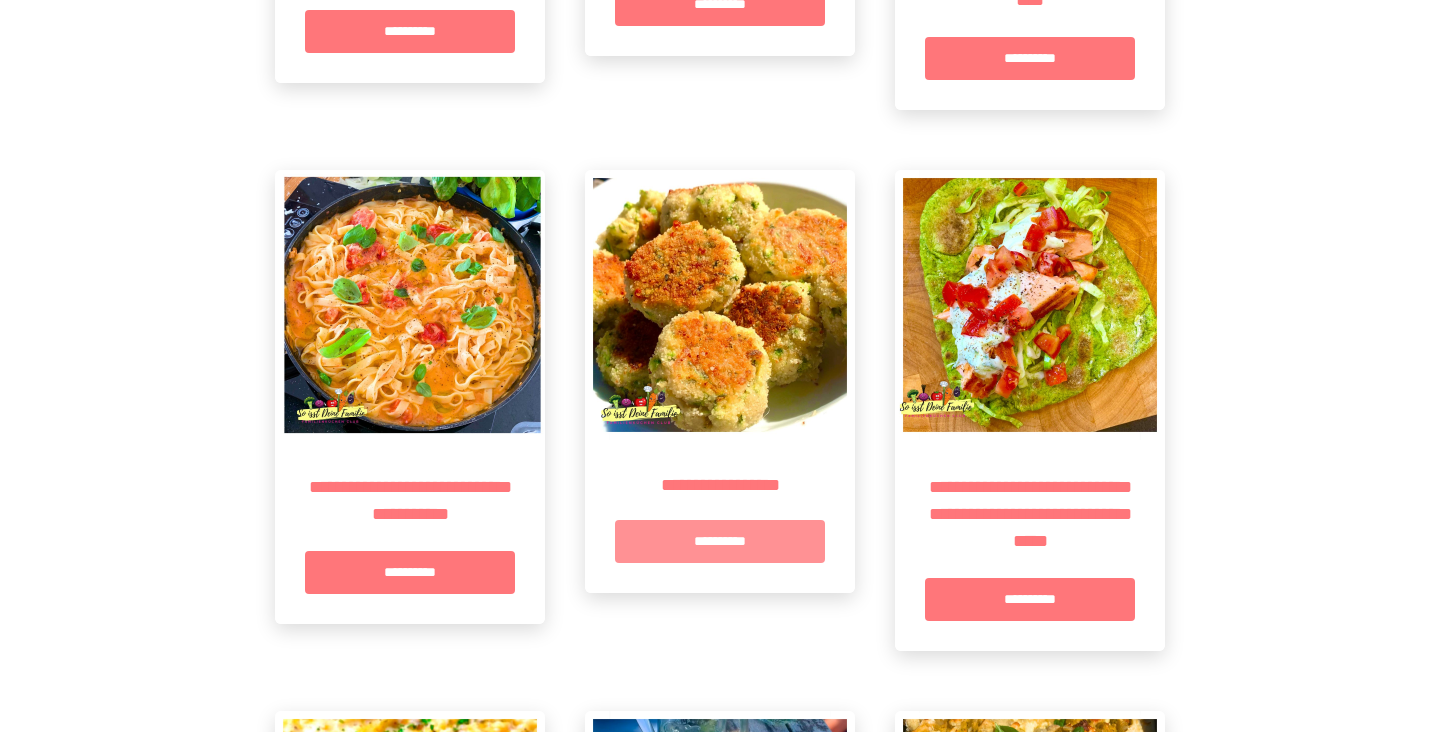 click on "**********" at bounding box center (720, 541) 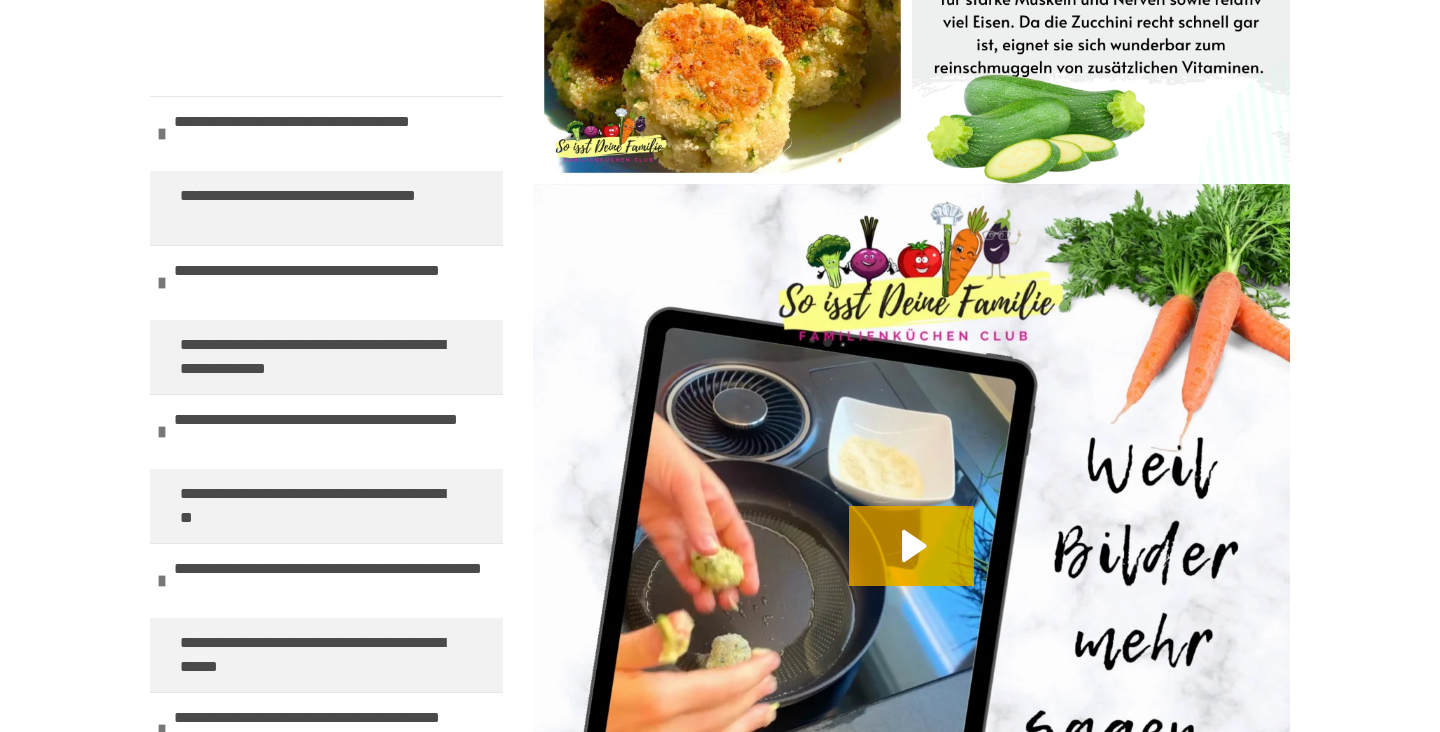 scroll, scrollTop: 1491, scrollLeft: 0, axis: vertical 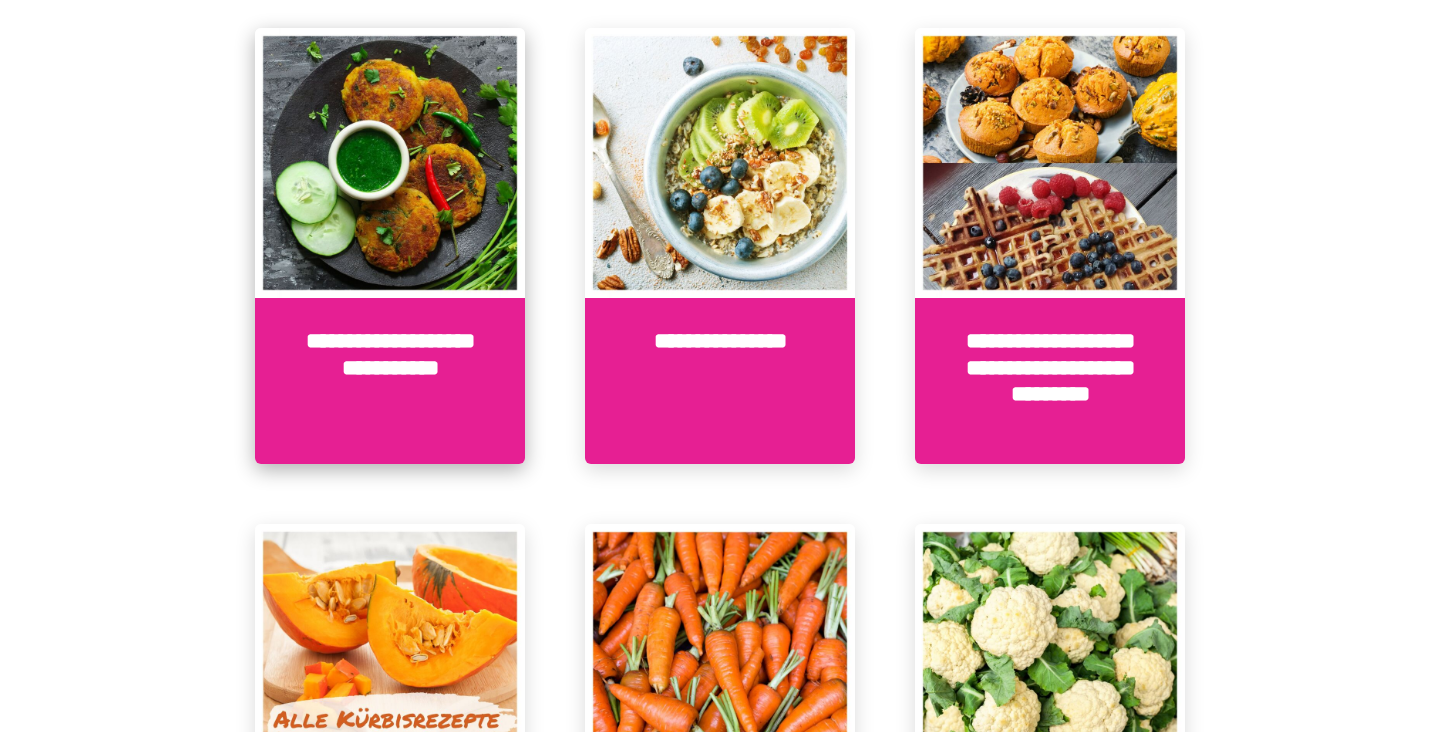 click on "**********" at bounding box center [390, 381] 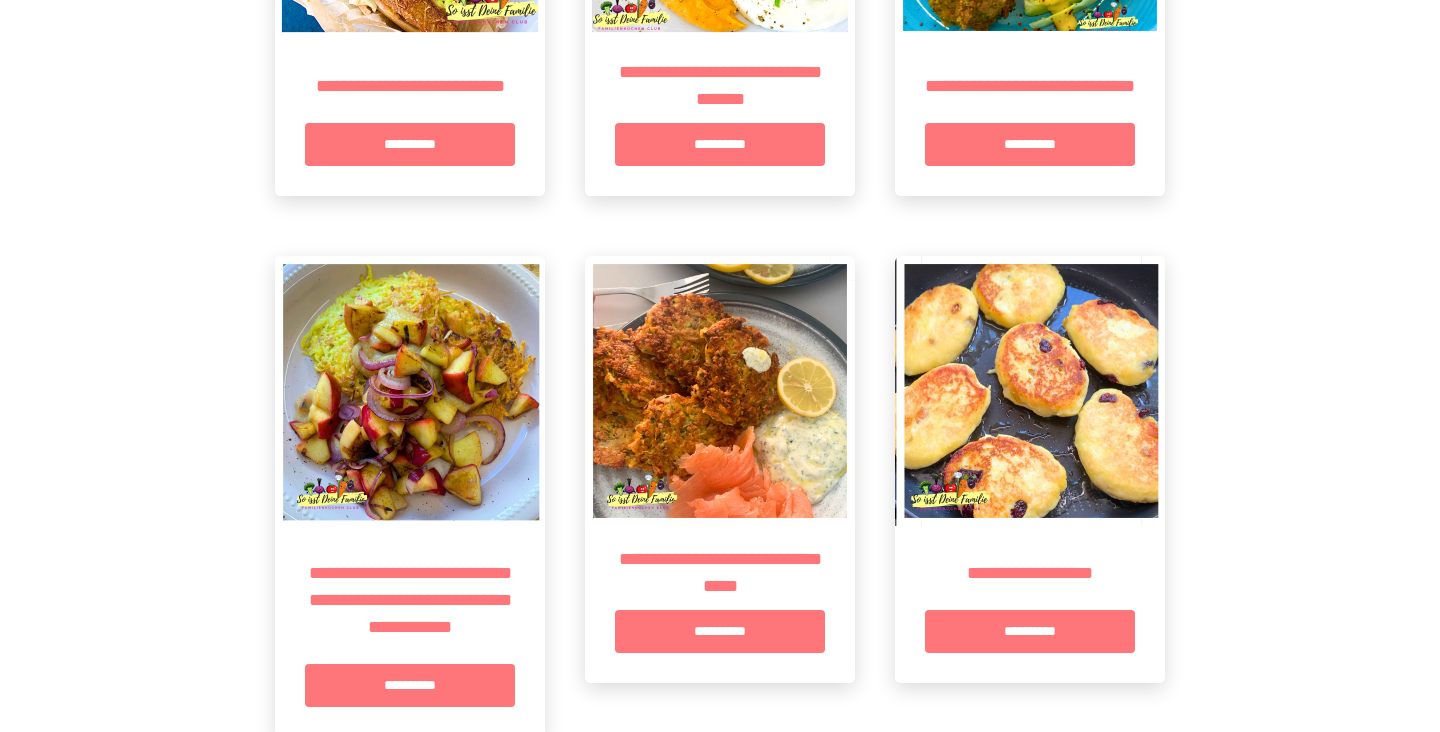 scroll, scrollTop: 4851, scrollLeft: 0, axis: vertical 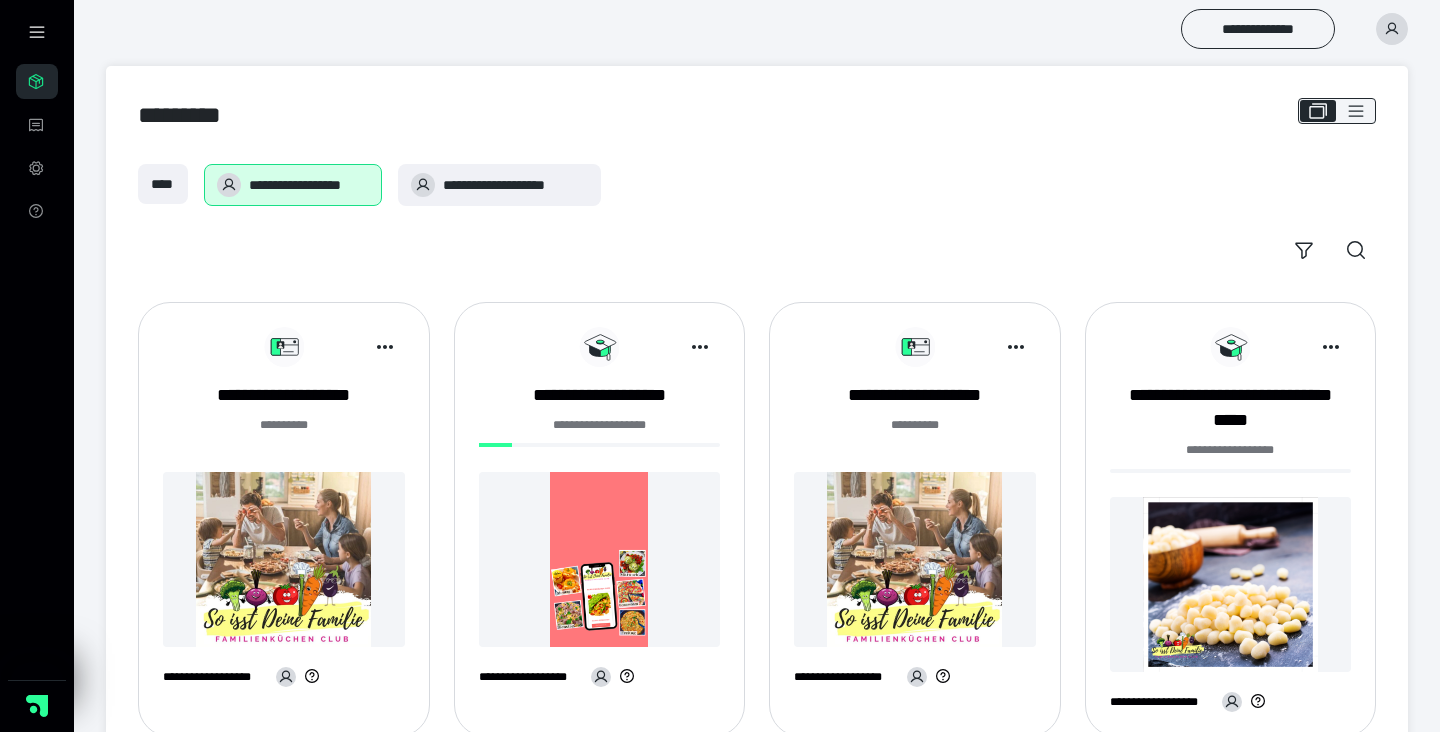 click at bounding box center (284, 559) 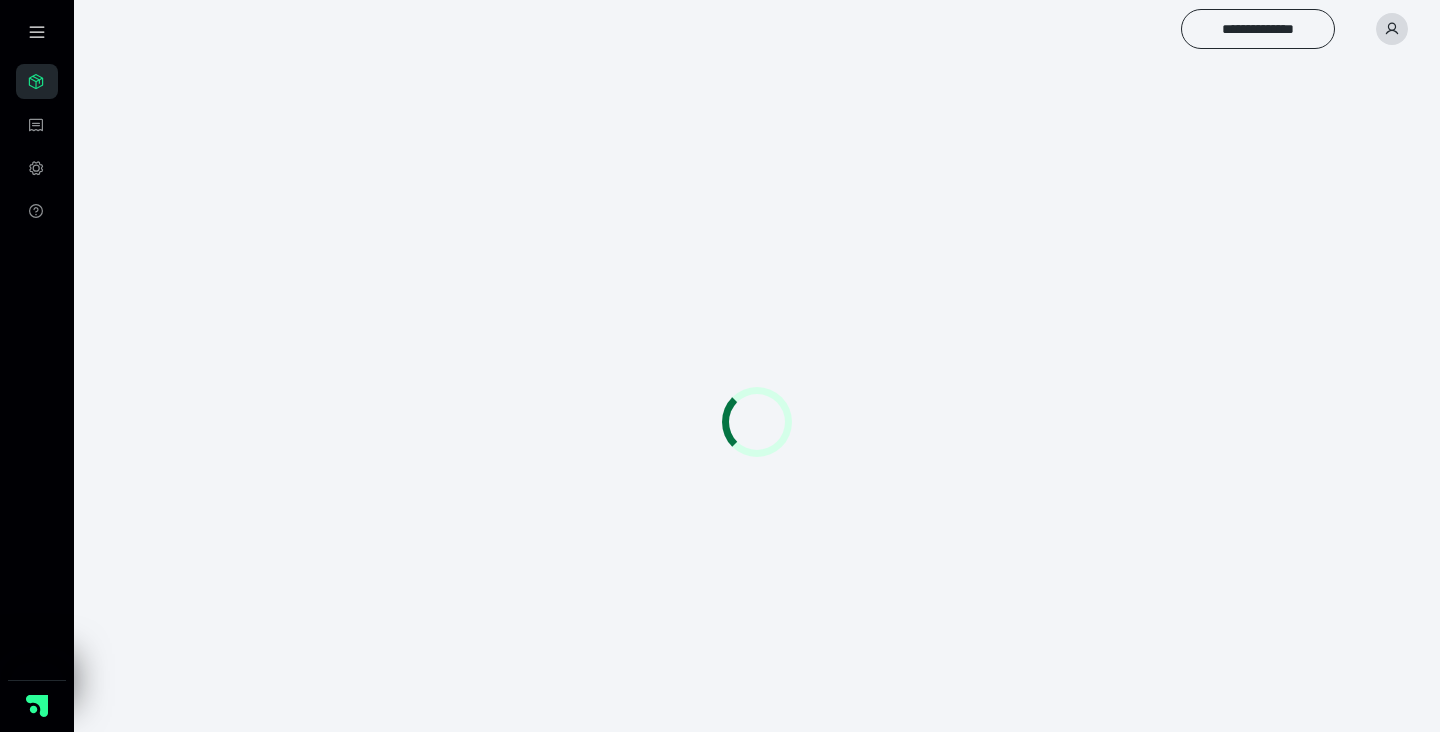 scroll, scrollTop: 0, scrollLeft: 0, axis: both 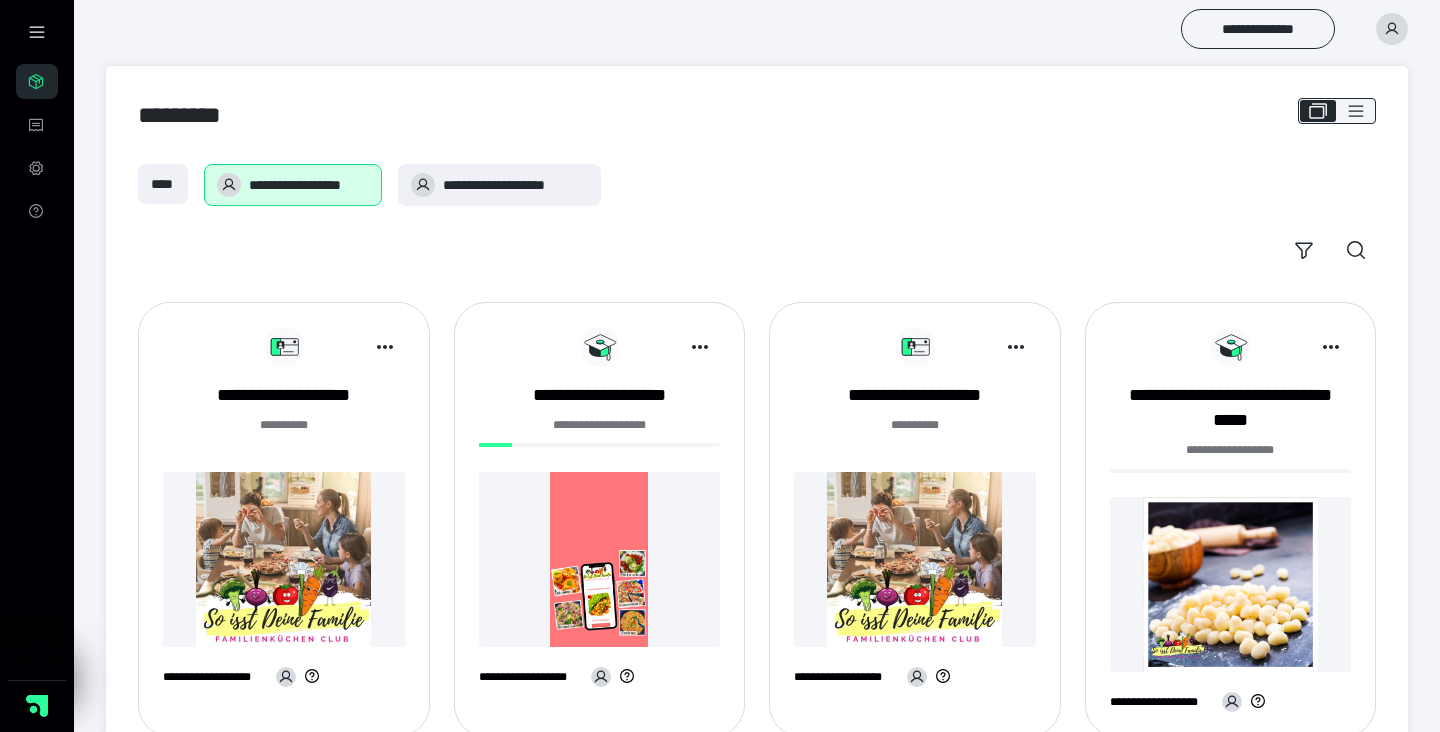 click at bounding box center (915, 559) 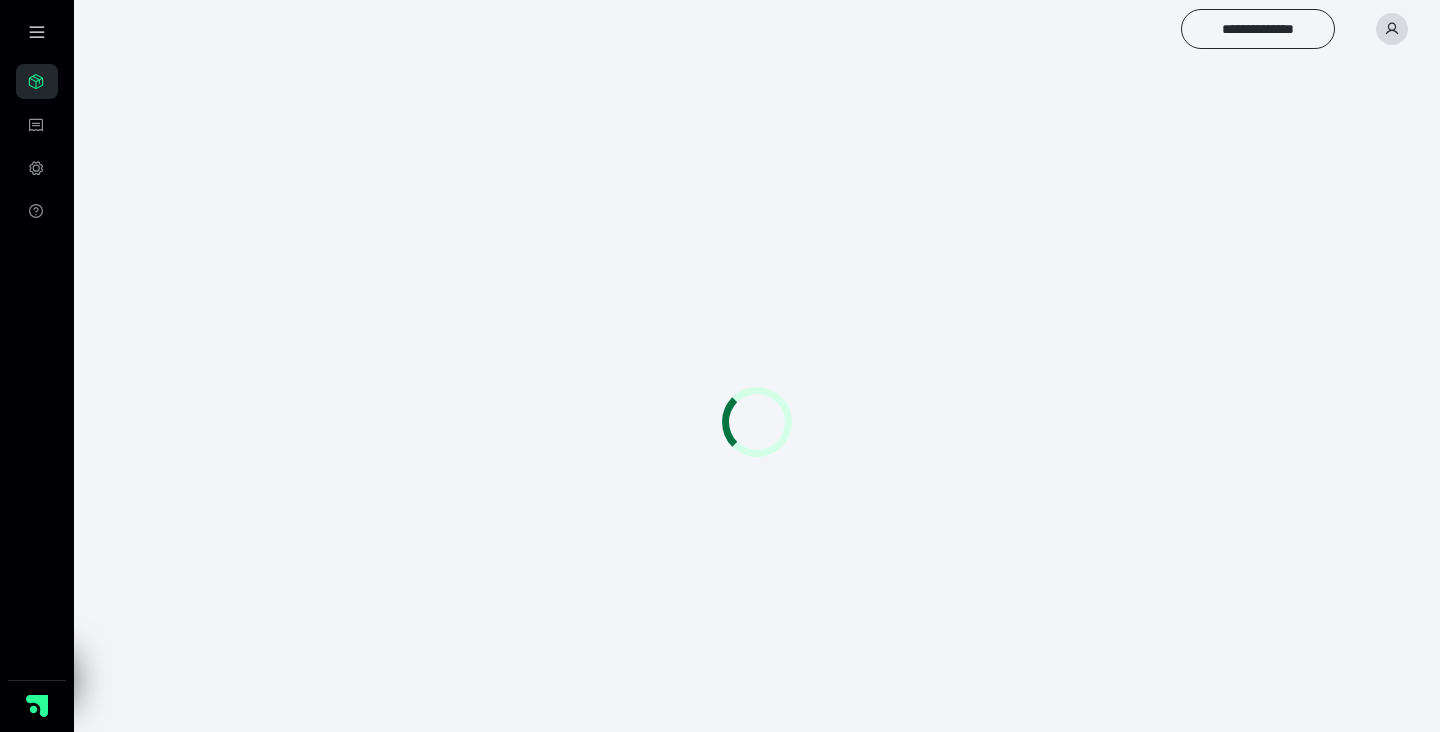 scroll, scrollTop: 0, scrollLeft: 0, axis: both 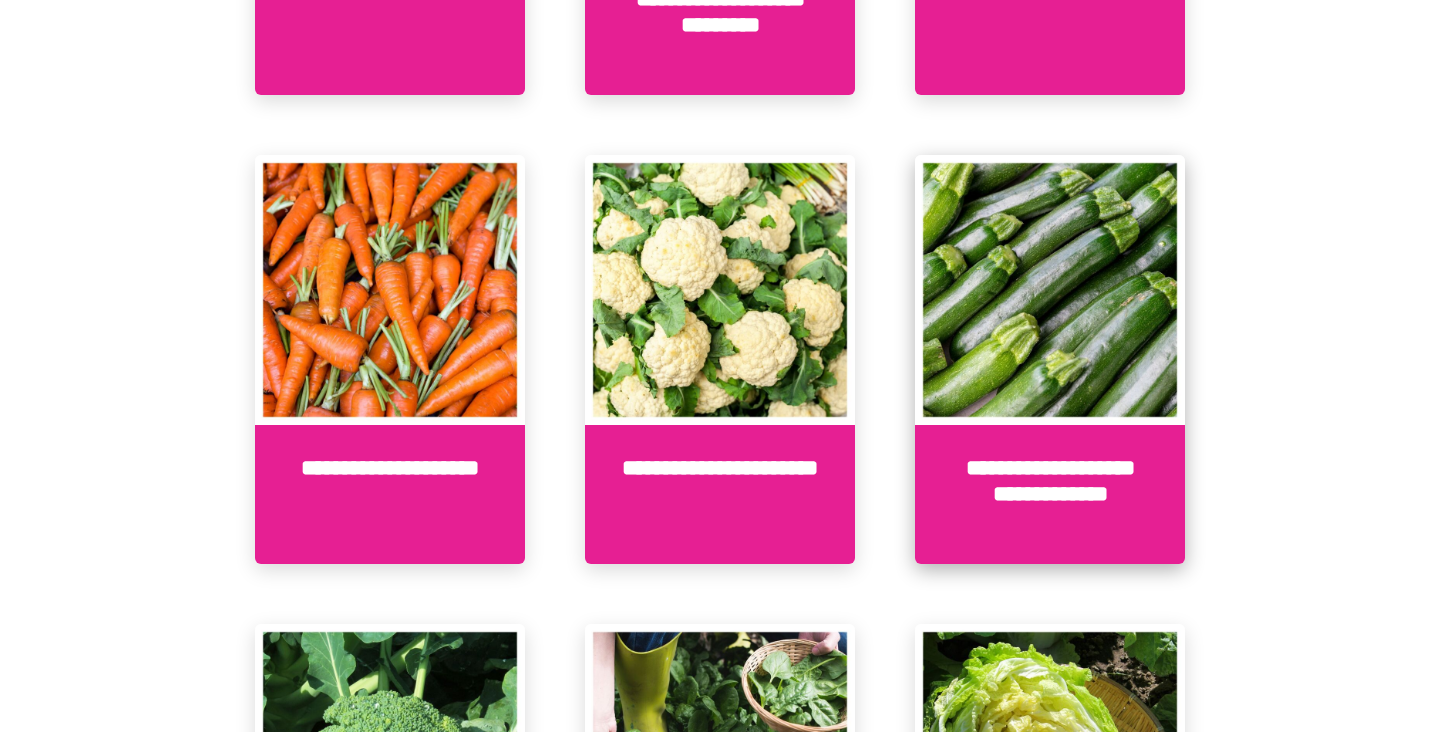 click on "**********" at bounding box center (1050, 494) 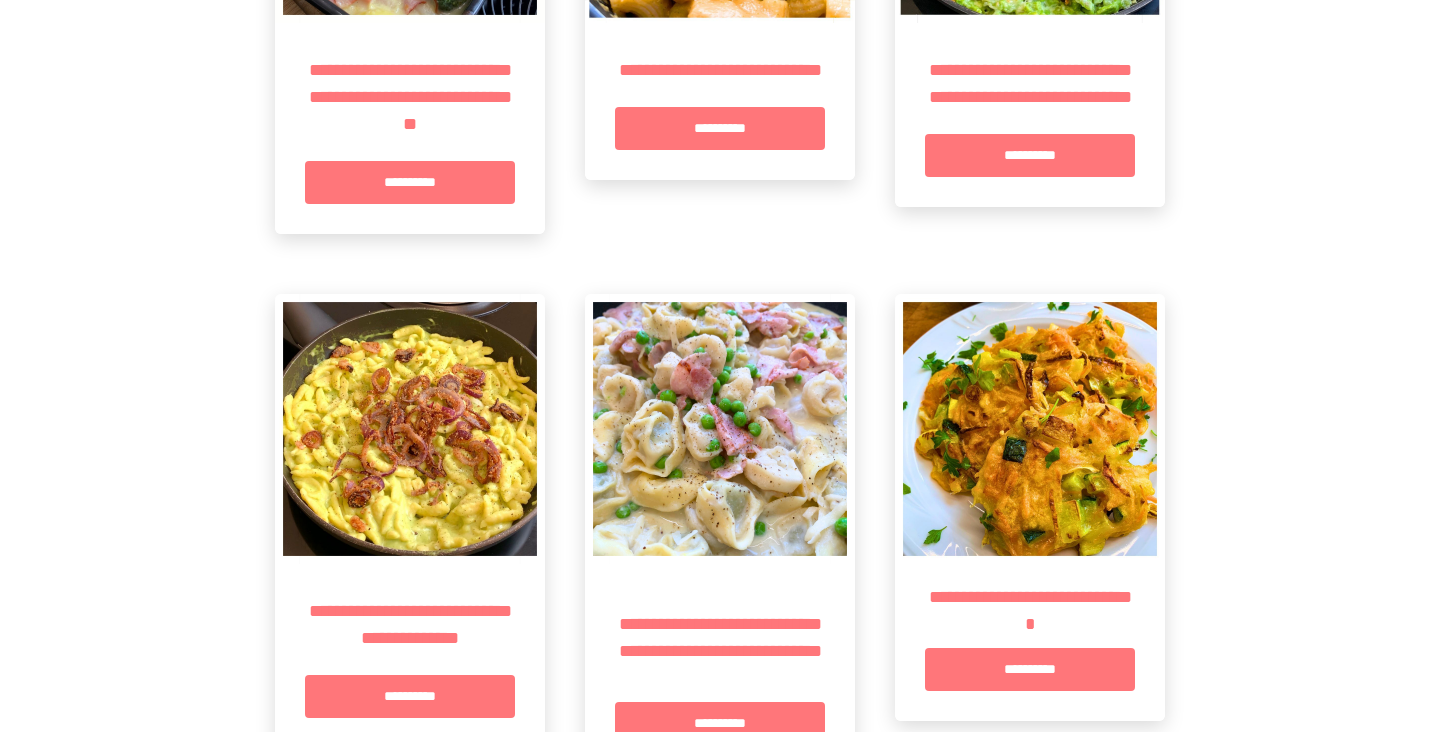 scroll, scrollTop: 0, scrollLeft: 0, axis: both 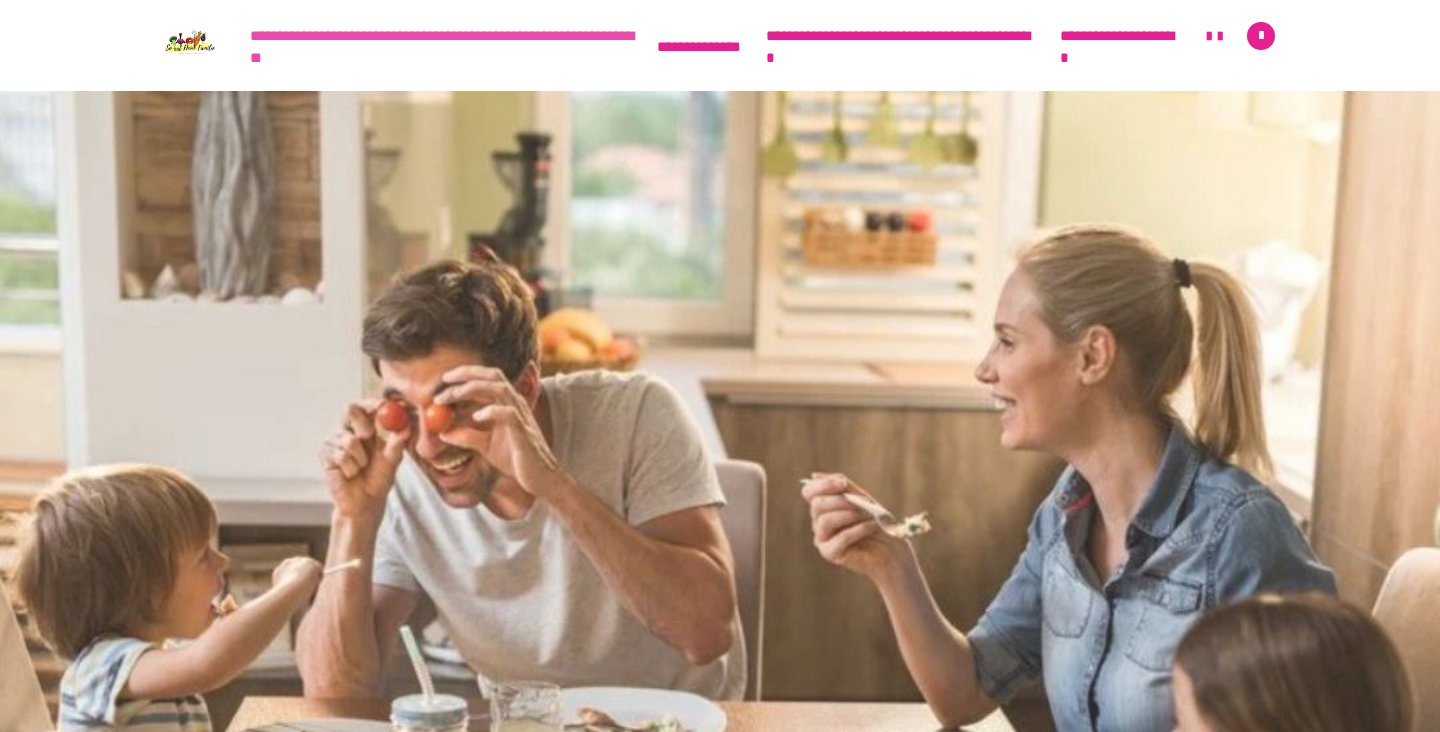 click on "**********" at bounding box center [443, 47] 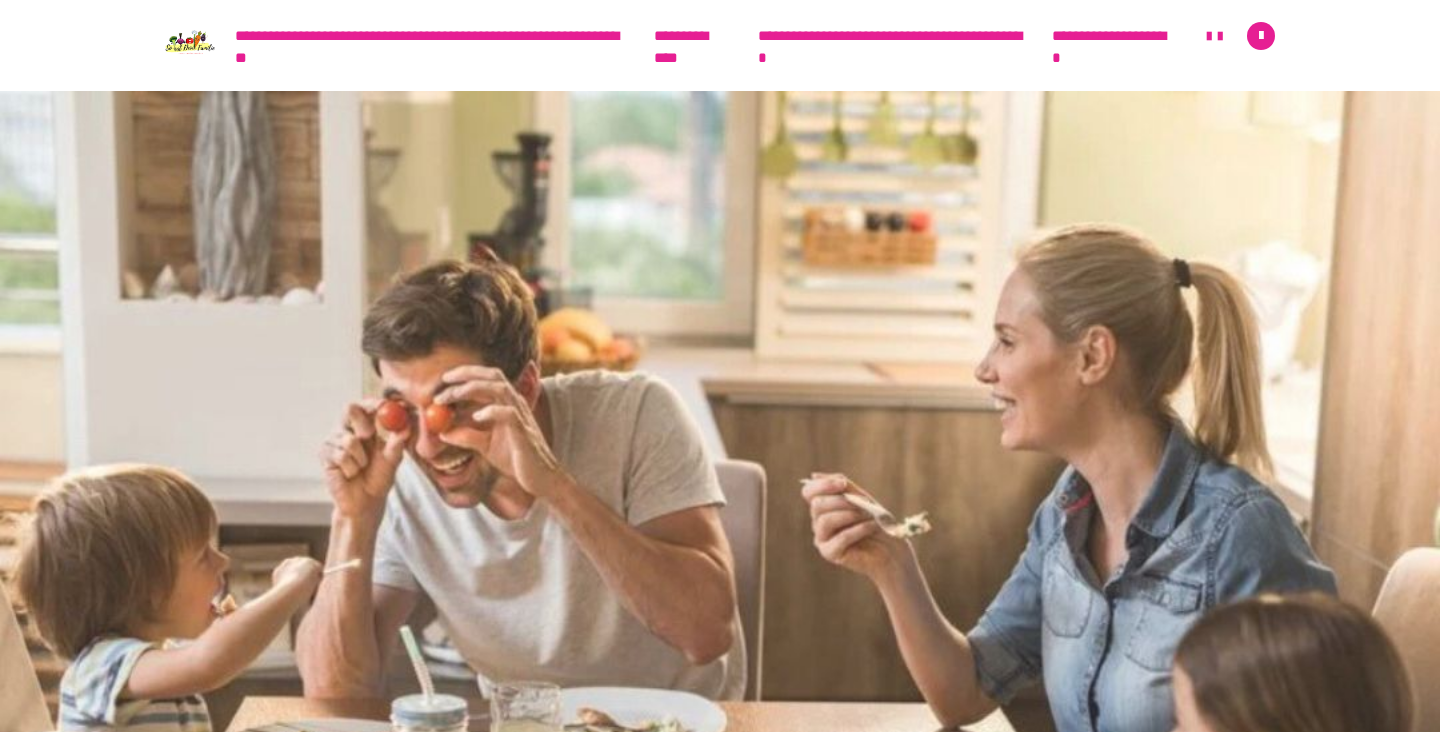 scroll, scrollTop: 0, scrollLeft: 0, axis: both 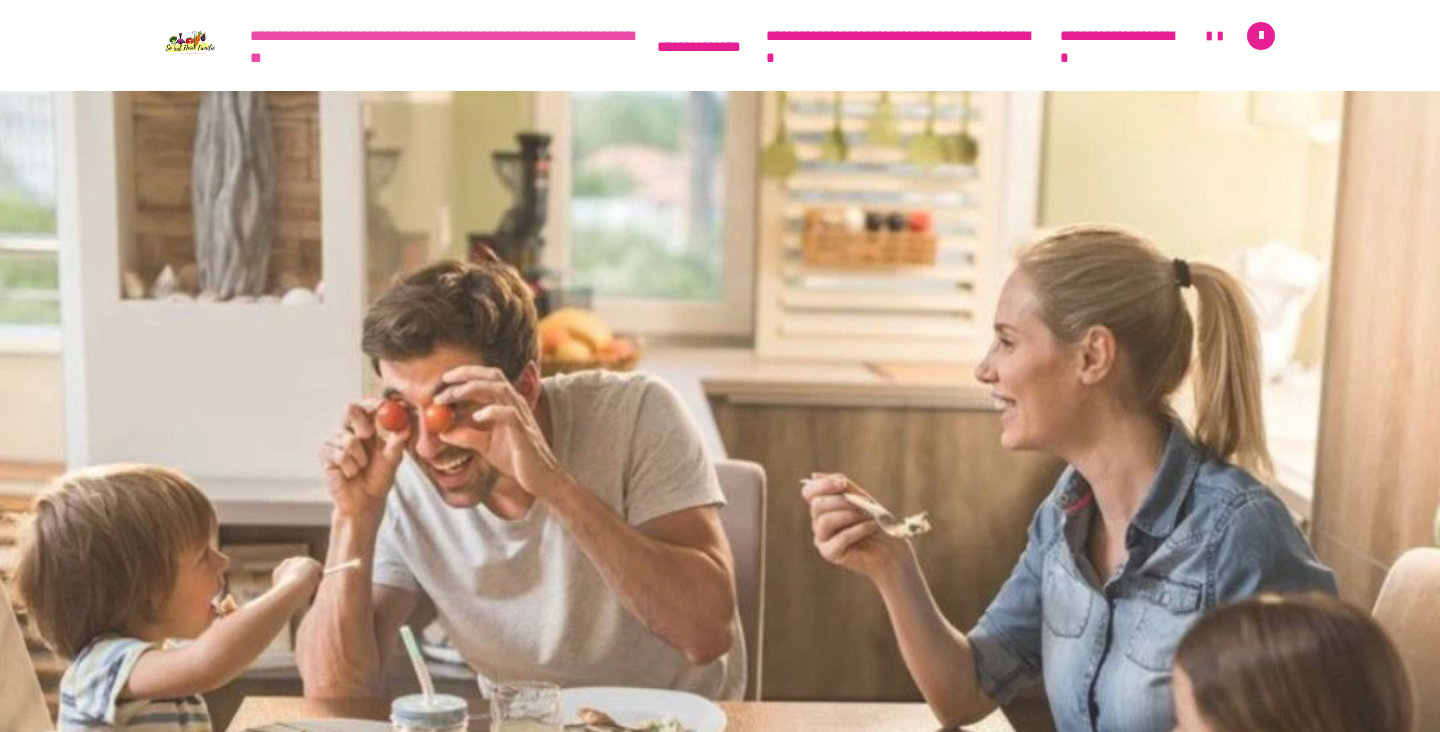 click on "**********" at bounding box center (443, 47) 